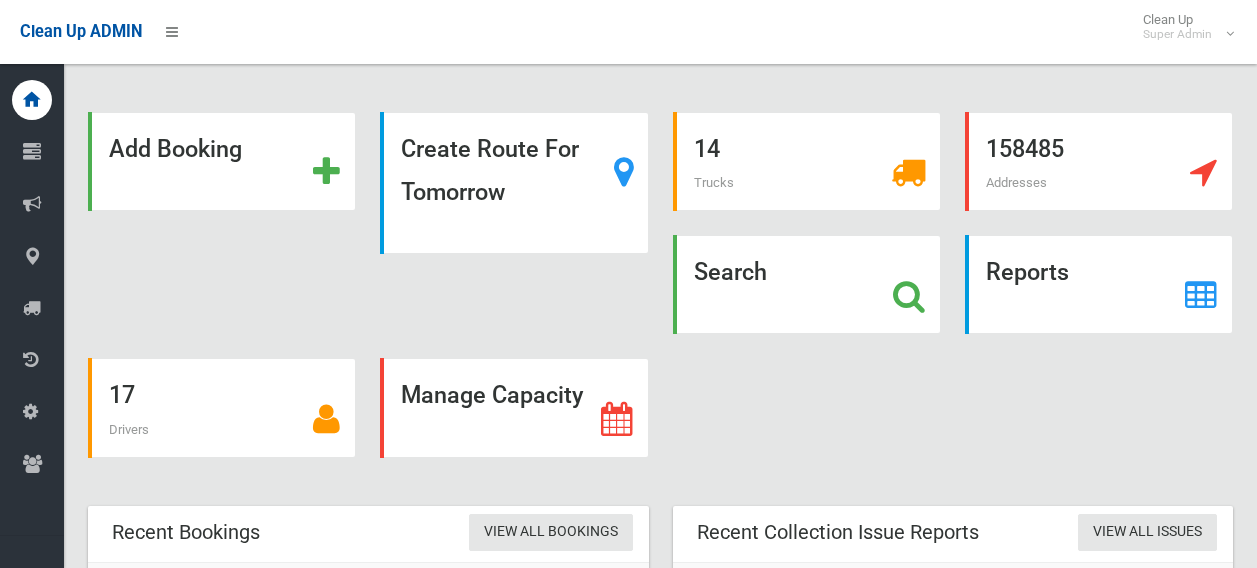 scroll, scrollTop: 0, scrollLeft: 0, axis: both 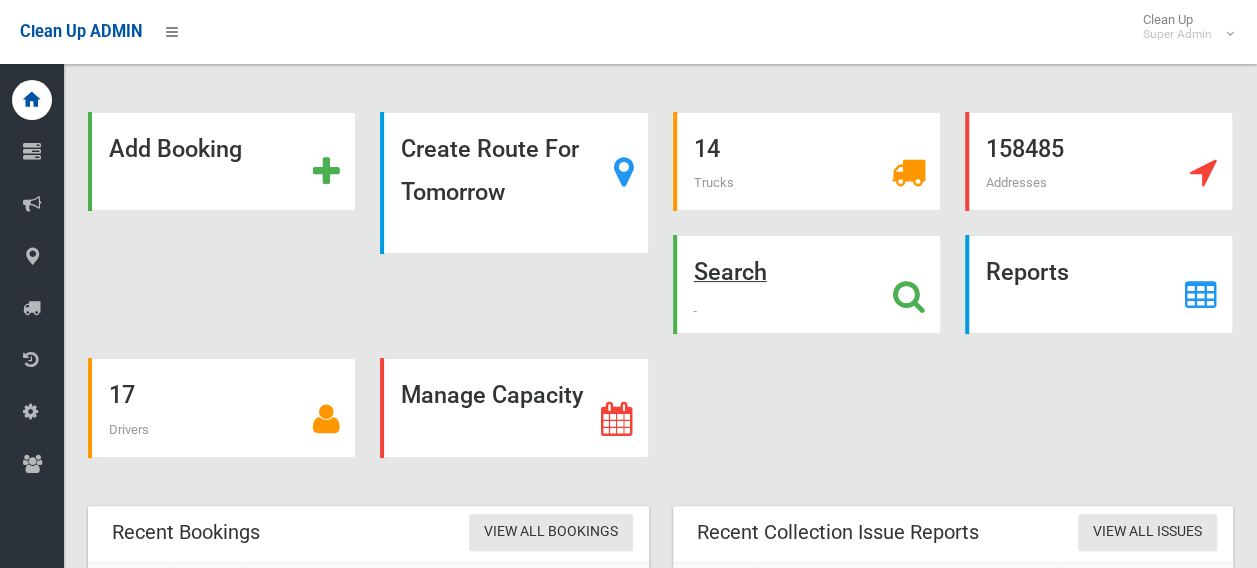 click at bounding box center [909, 296] 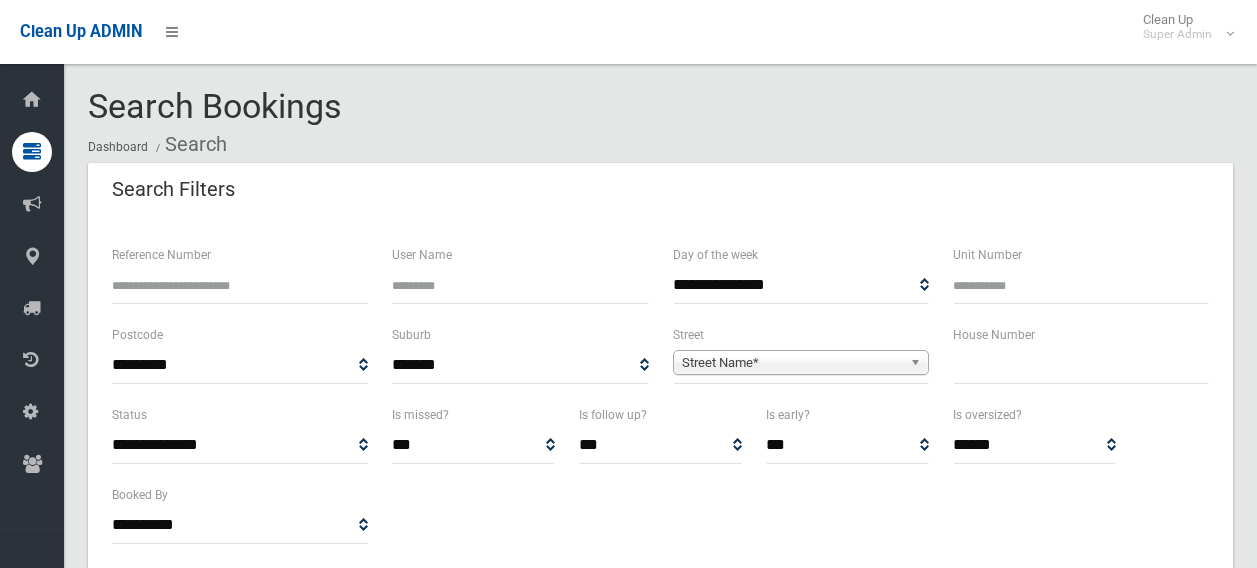 select 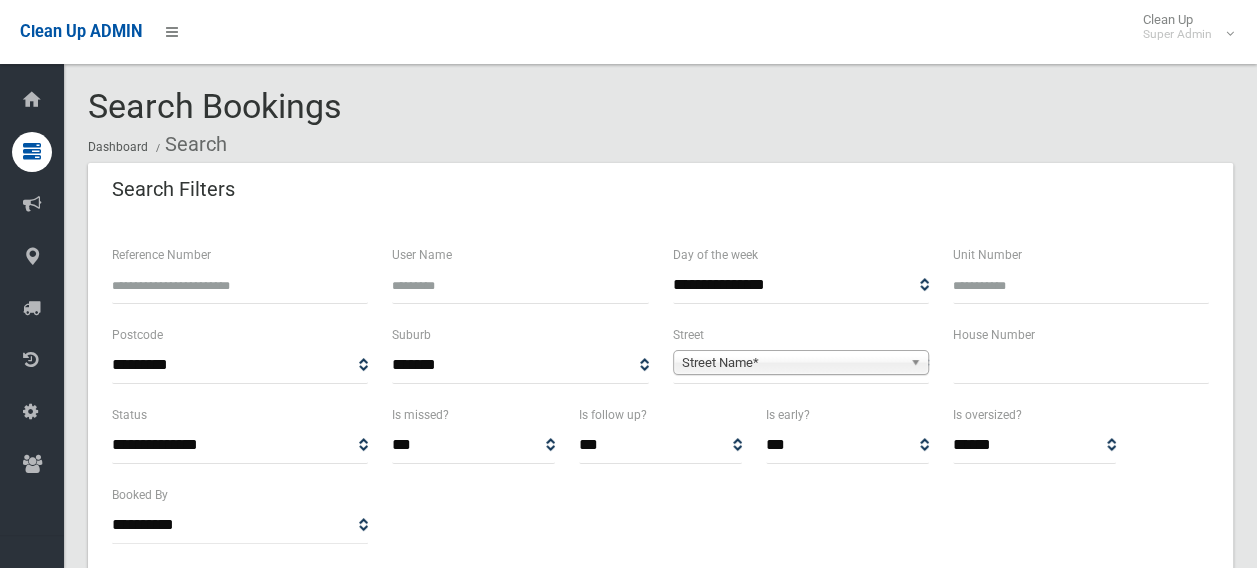 click on "Reference Number" at bounding box center (240, 285) 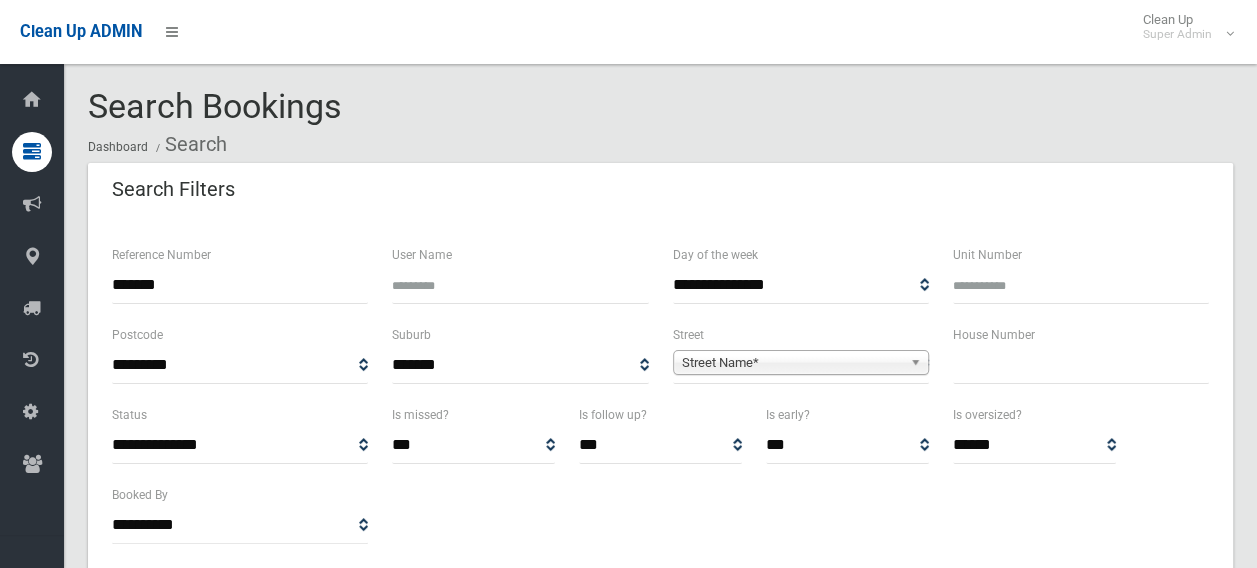 click on "*******" at bounding box center (240, 285) 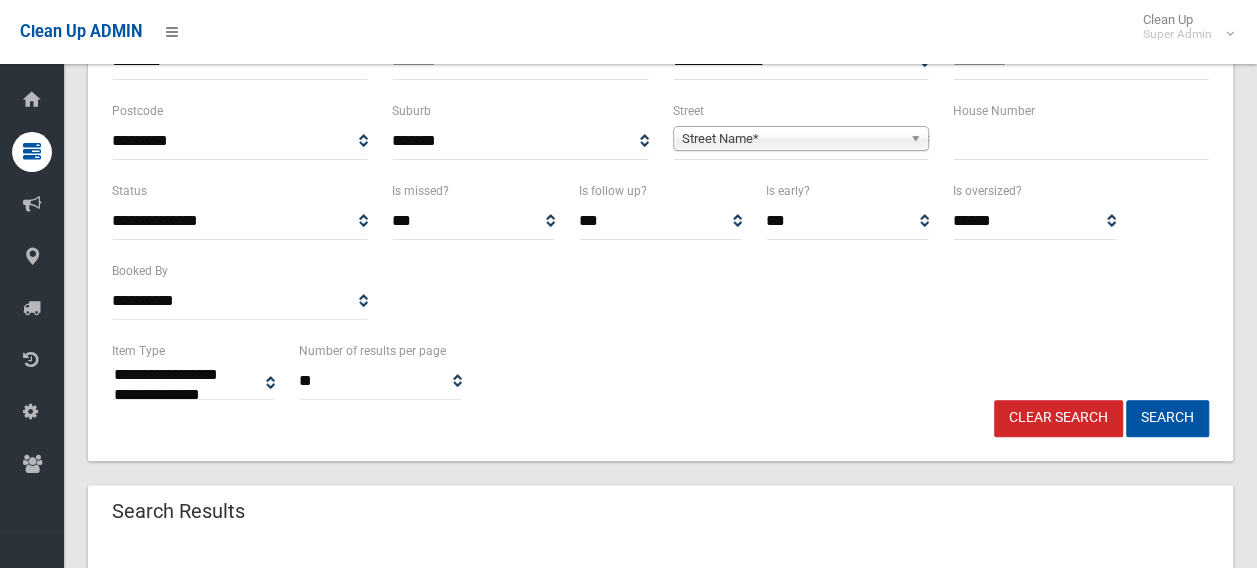 scroll, scrollTop: 300, scrollLeft: 0, axis: vertical 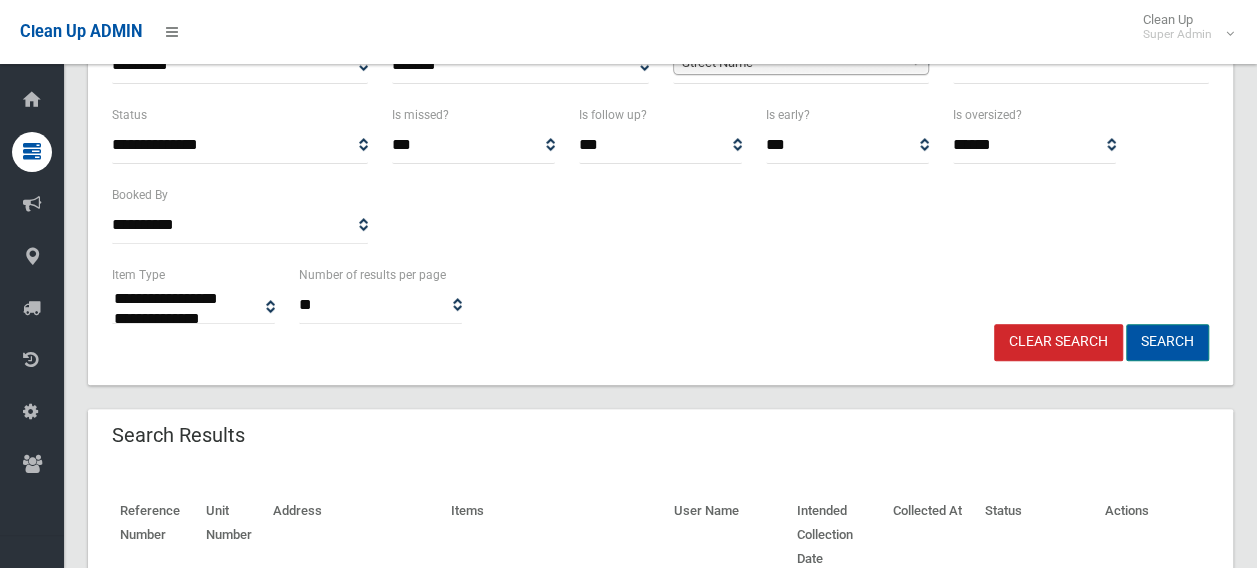 type on "********" 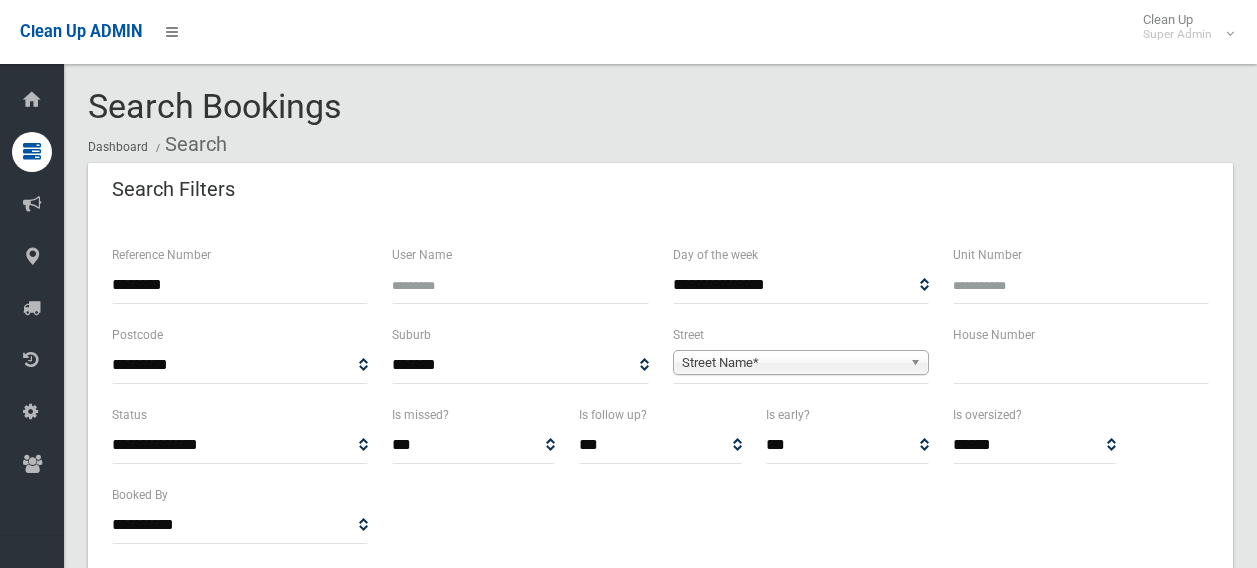 select 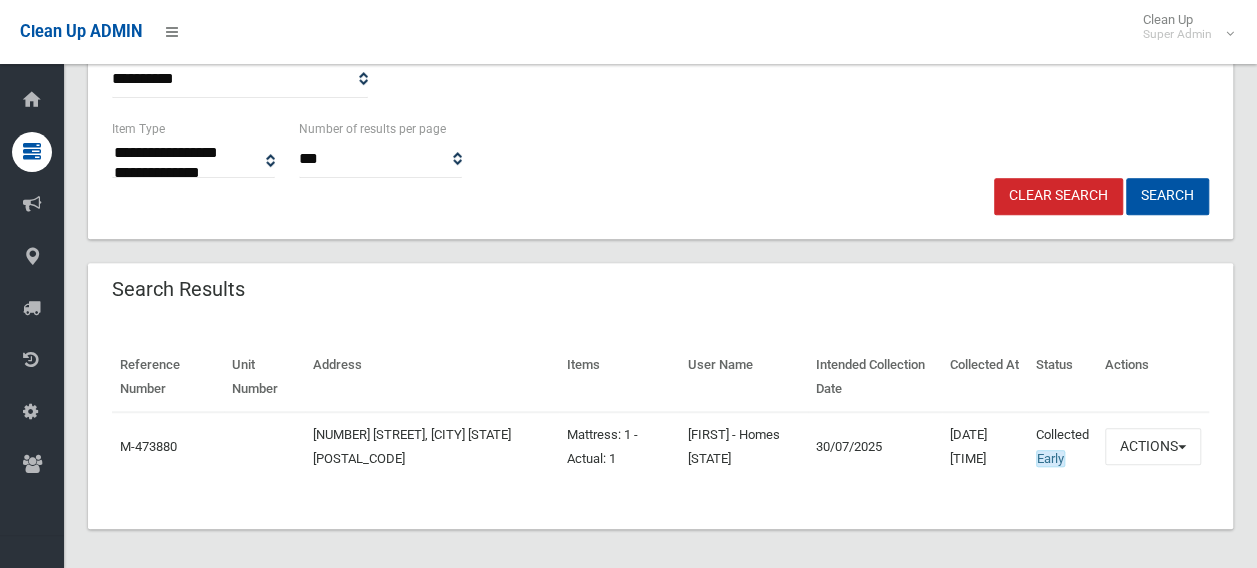 scroll, scrollTop: 454, scrollLeft: 0, axis: vertical 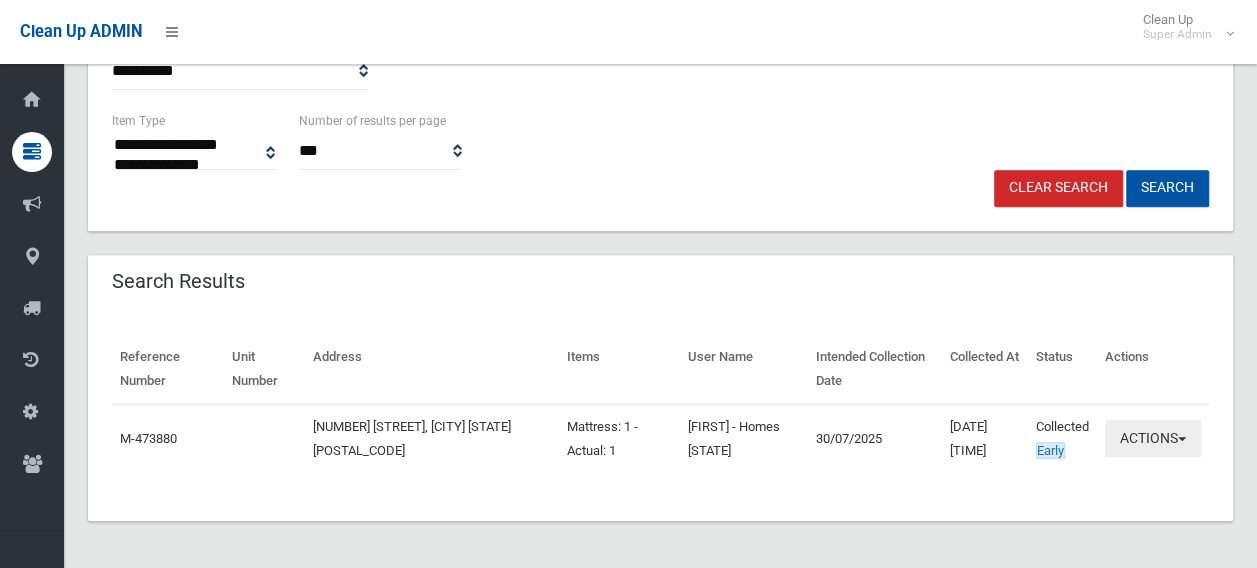 click on "Actions" at bounding box center (1153, 438) 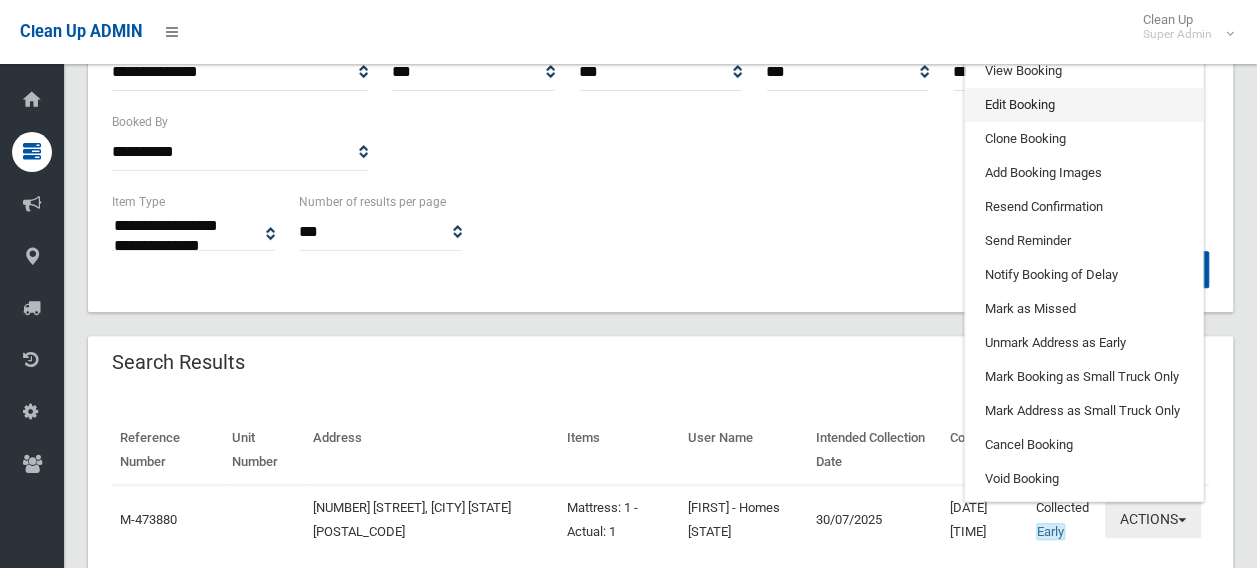 scroll, scrollTop: 254, scrollLeft: 0, axis: vertical 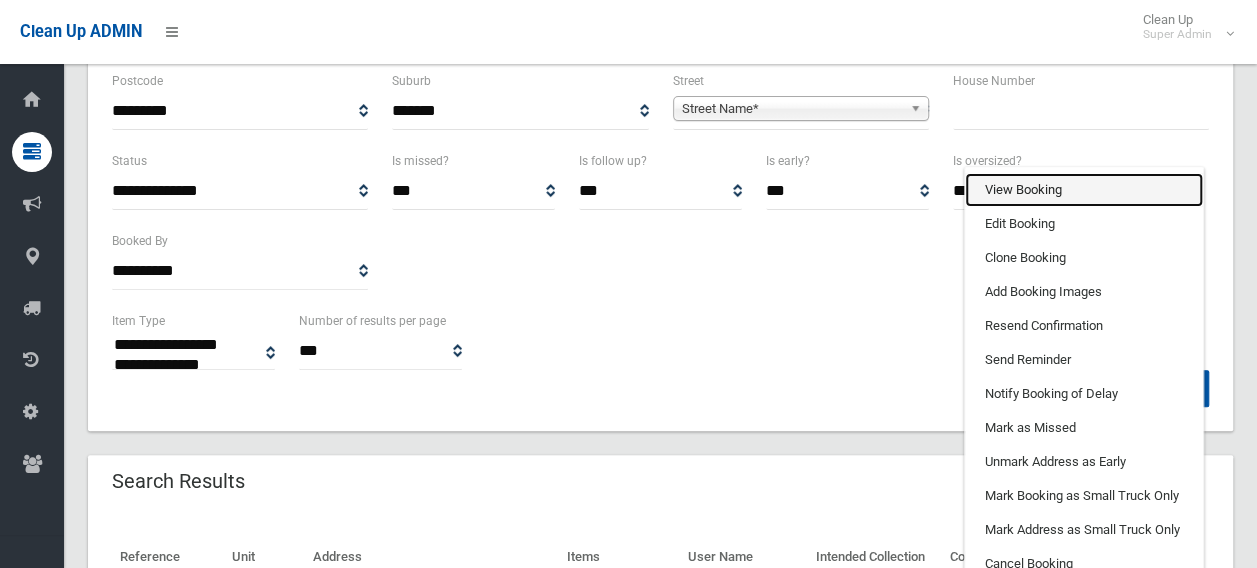 click on "View Booking" at bounding box center (1084, 190) 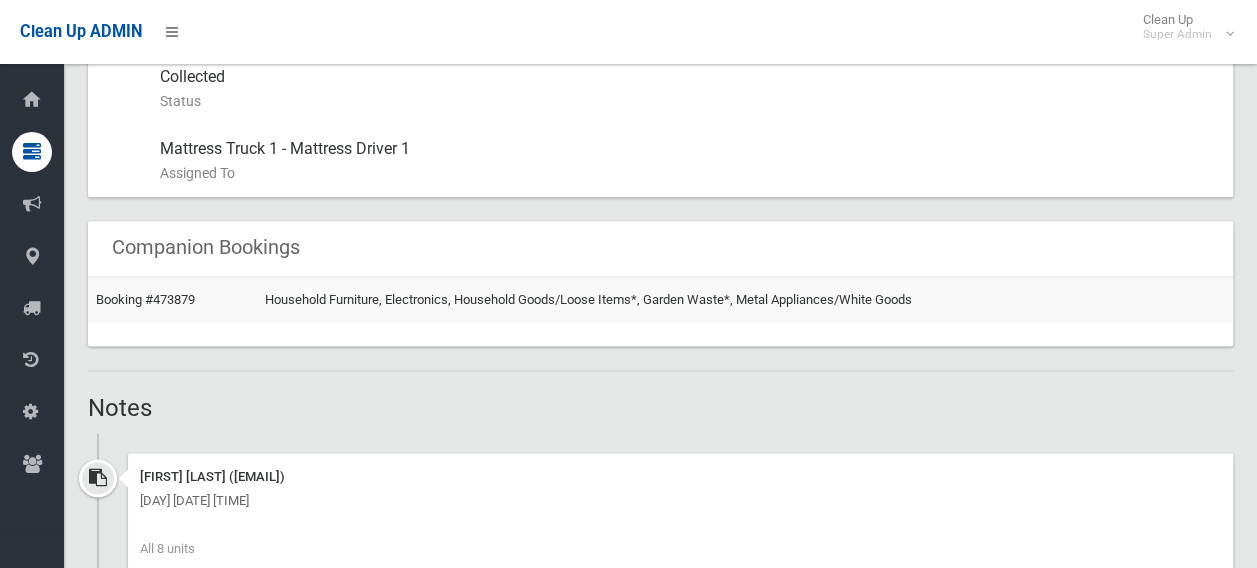 scroll, scrollTop: 1100, scrollLeft: 0, axis: vertical 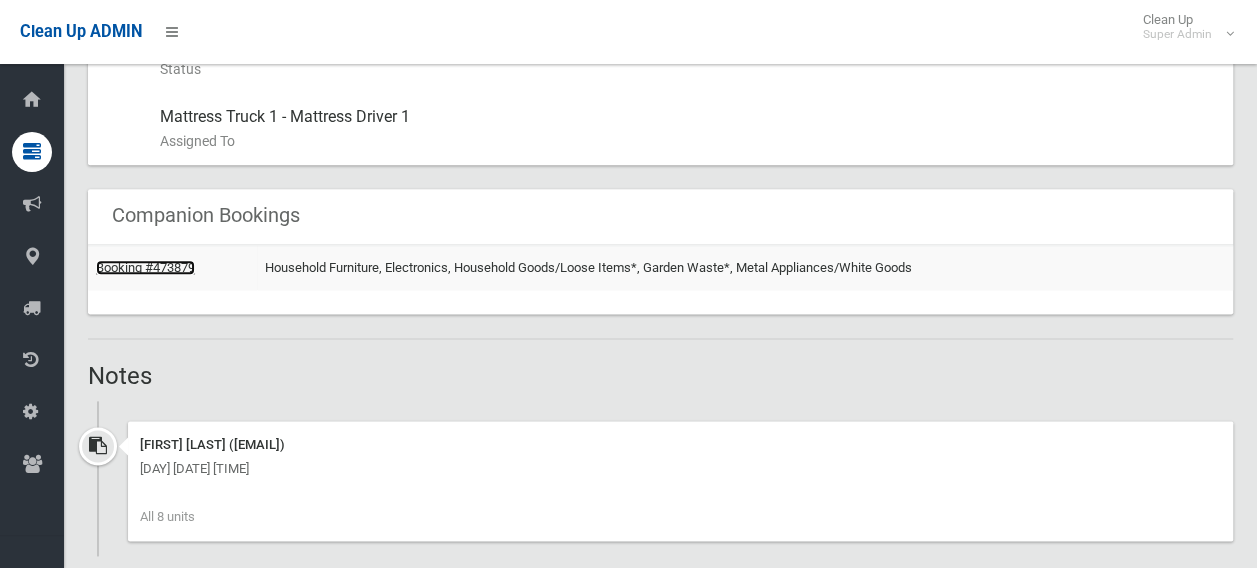 click on "Booking #473879" at bounding box center (145, 267) 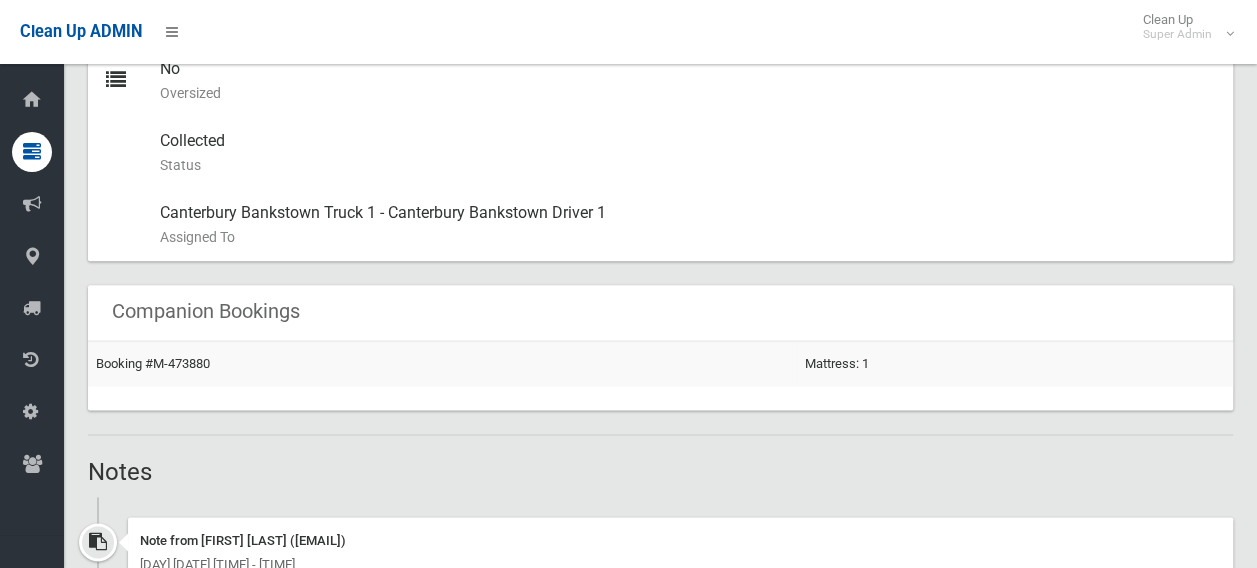 scroll, scrollTop: 1600, scrollLeft: 0, axis: vertical 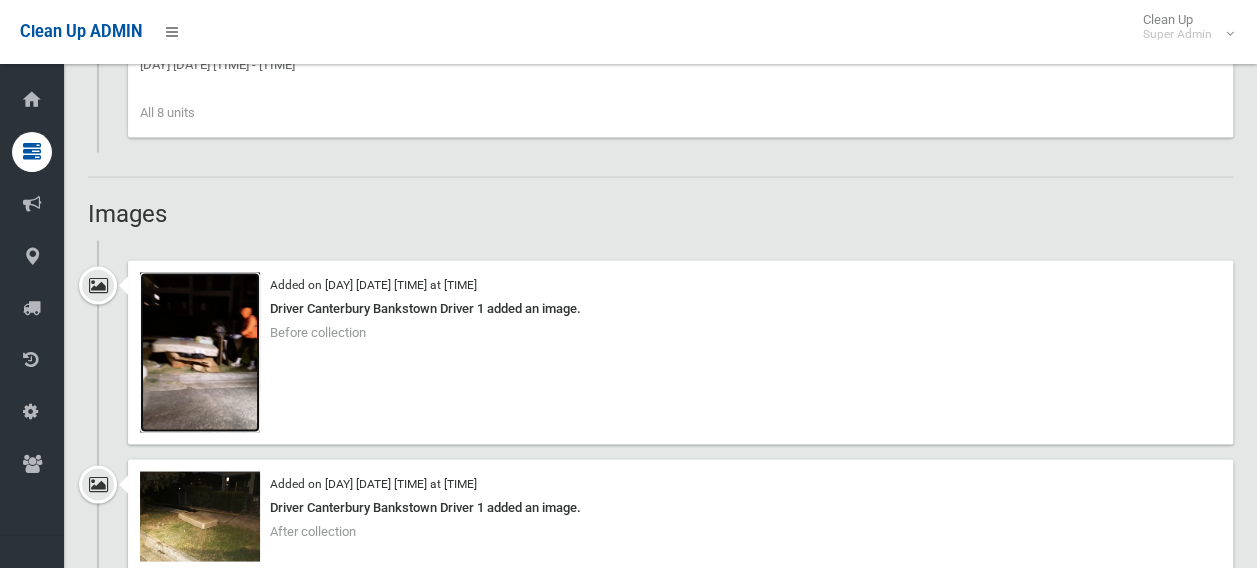 click at bounding box center (200, 352) 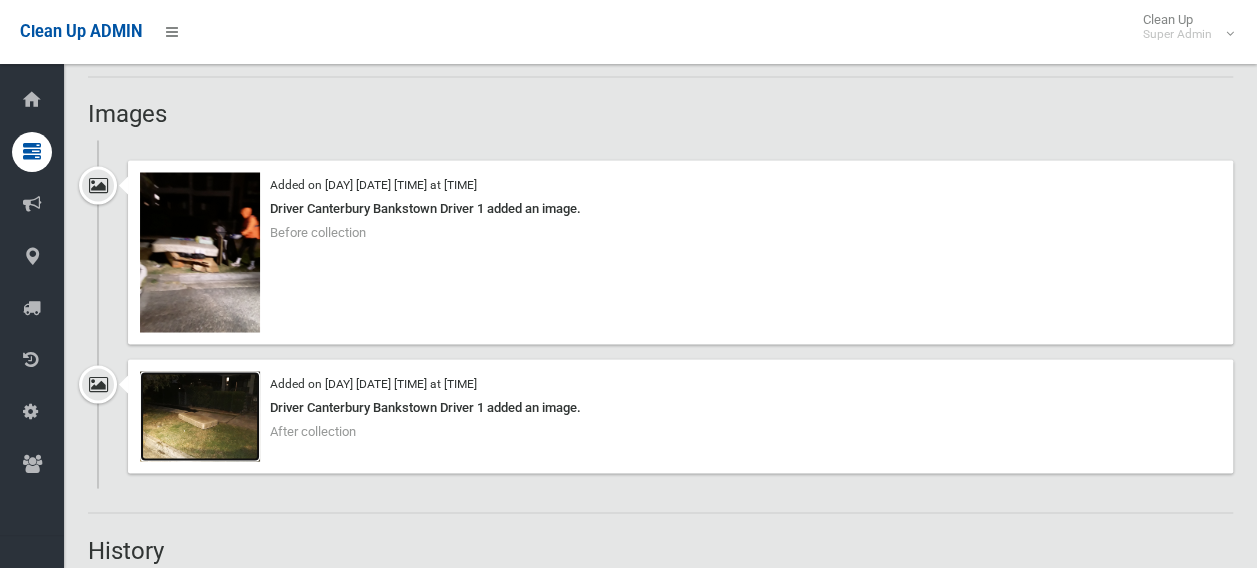 click at bounding box center (200, 416) 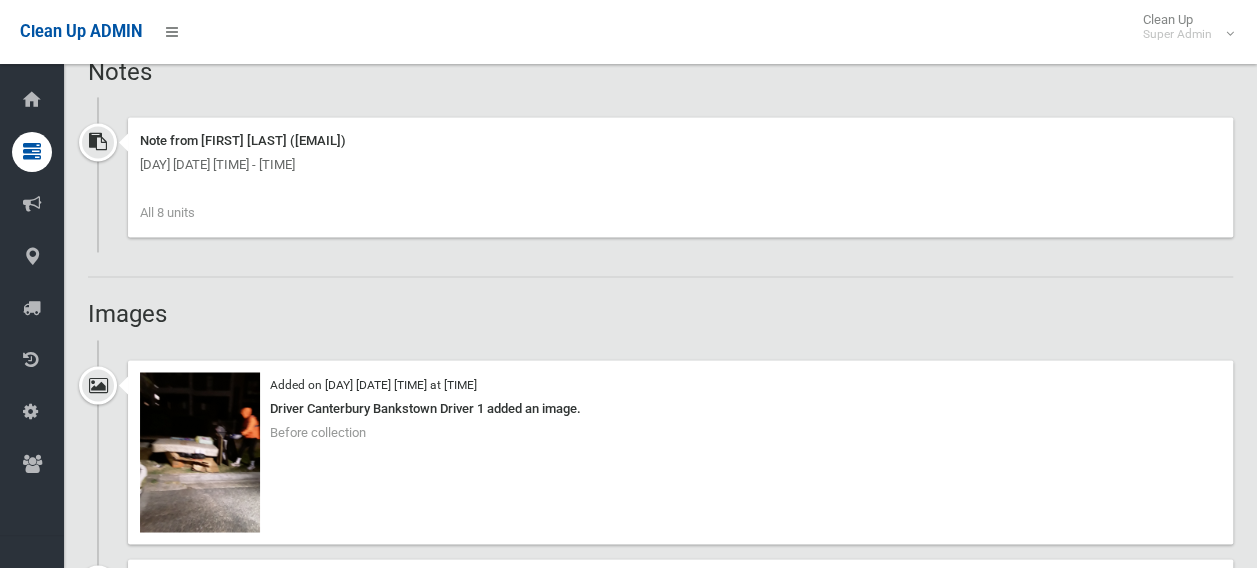 scroll, scrollTop: 1300, scrollLeft: 0, axis: vertical 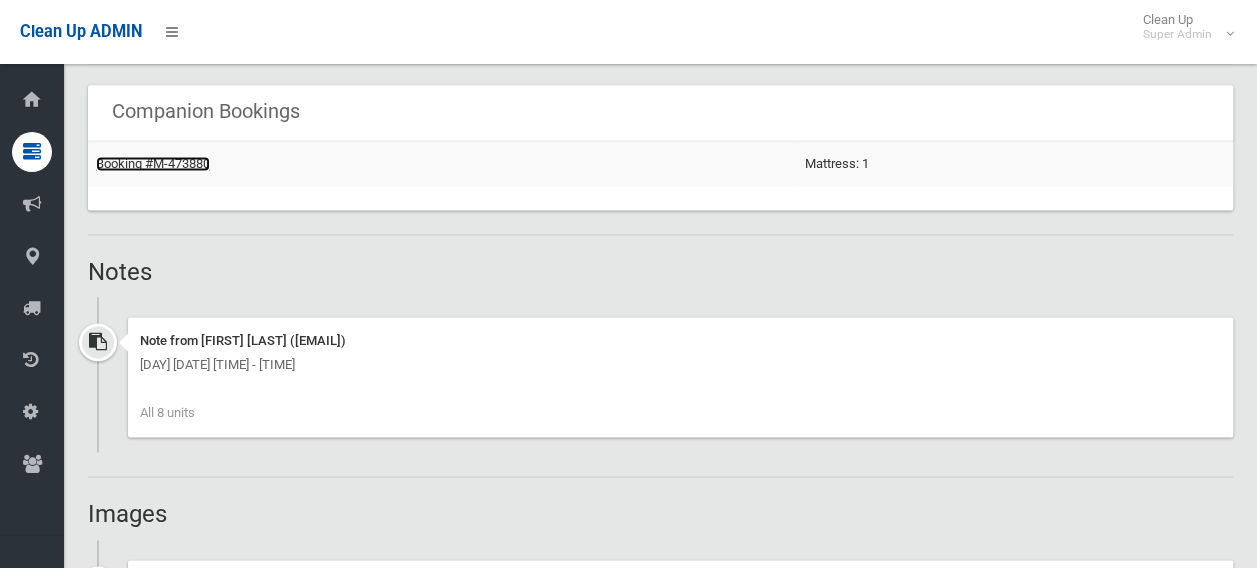 click on "Booking #M-473880" at bounding box center (153, 163) 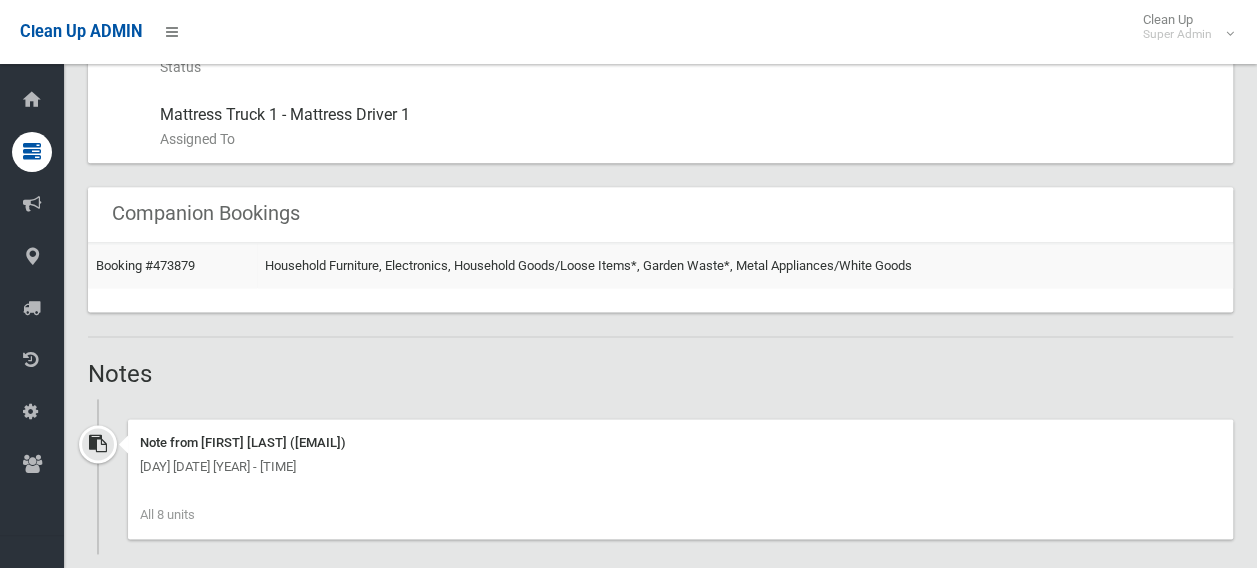 scroll, scrollTop: 1100, scrollLeft: 0, axis: vertical 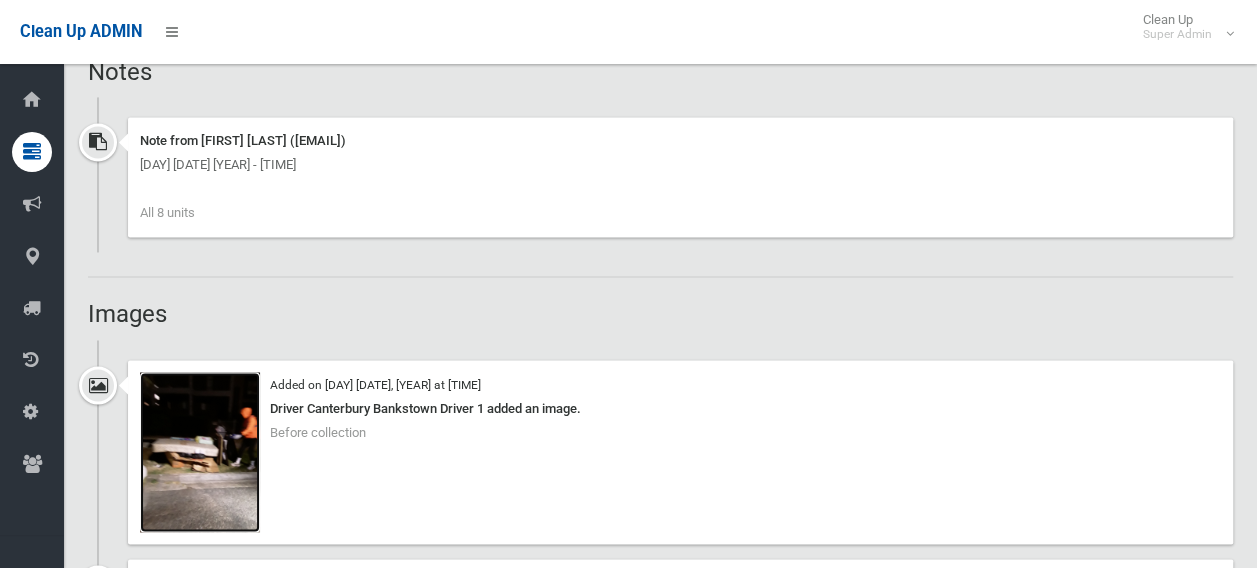 click at bounding box center [200, 452] 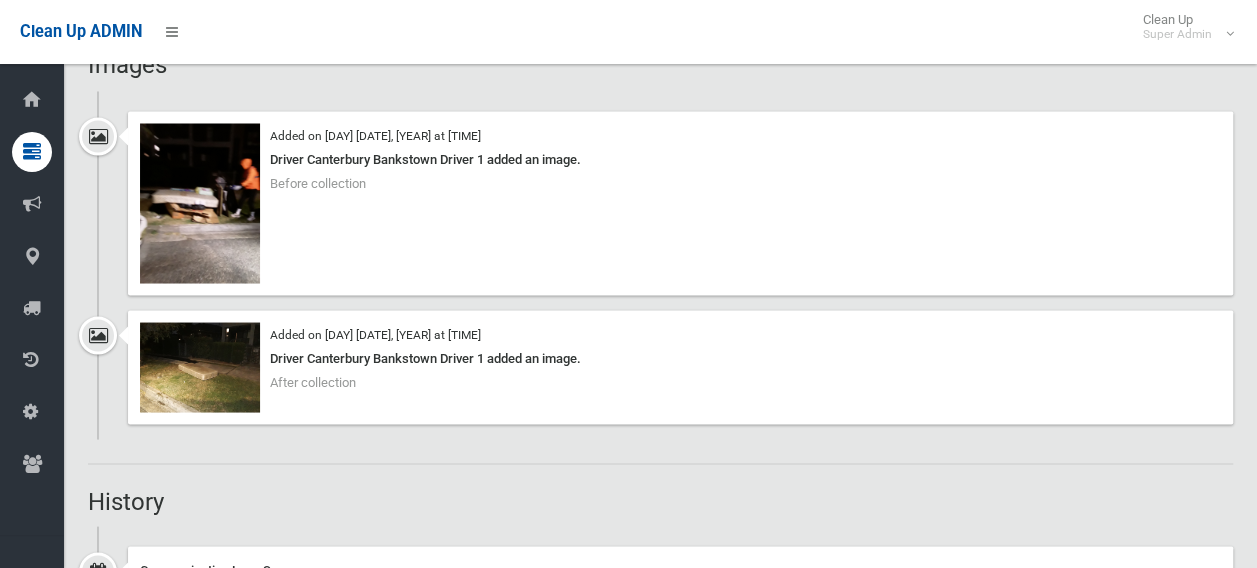 scroll, scrollTop: 1900, scrollLeft: 0, axis: vertical 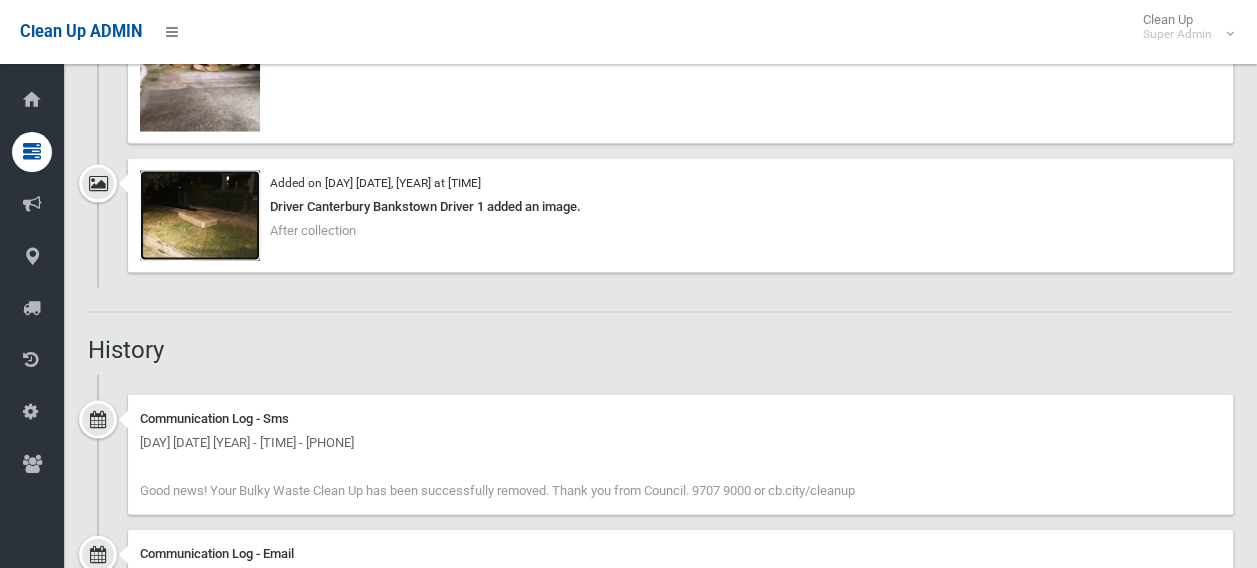 click at bounding box center [200, 216] 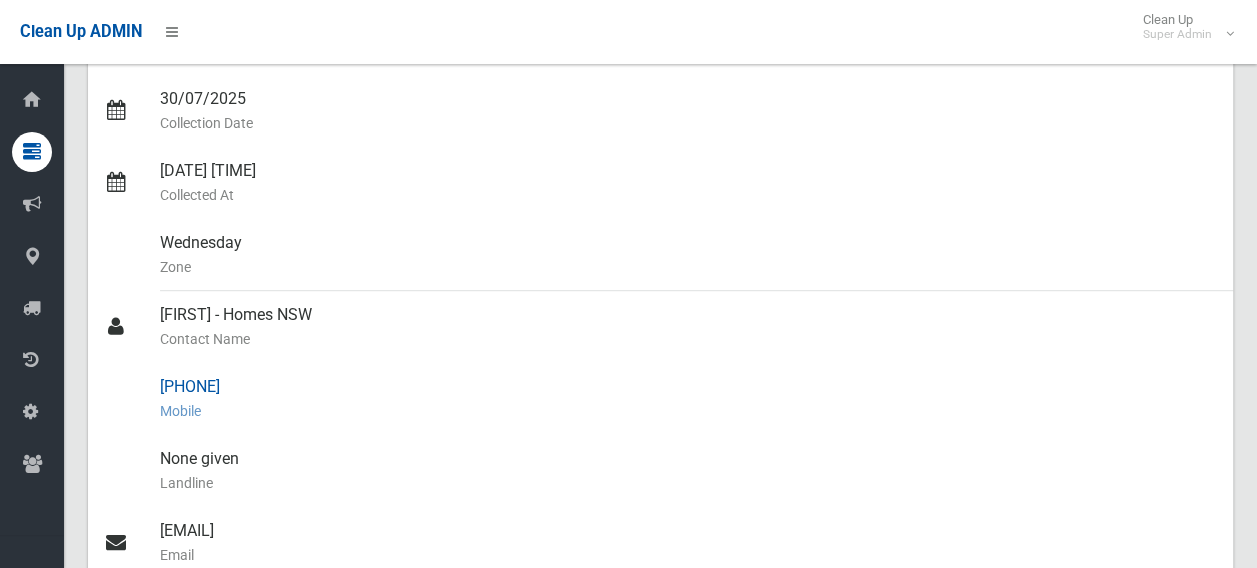 scroll, scrollTop: 0, scrollLeft: 0, axis: both 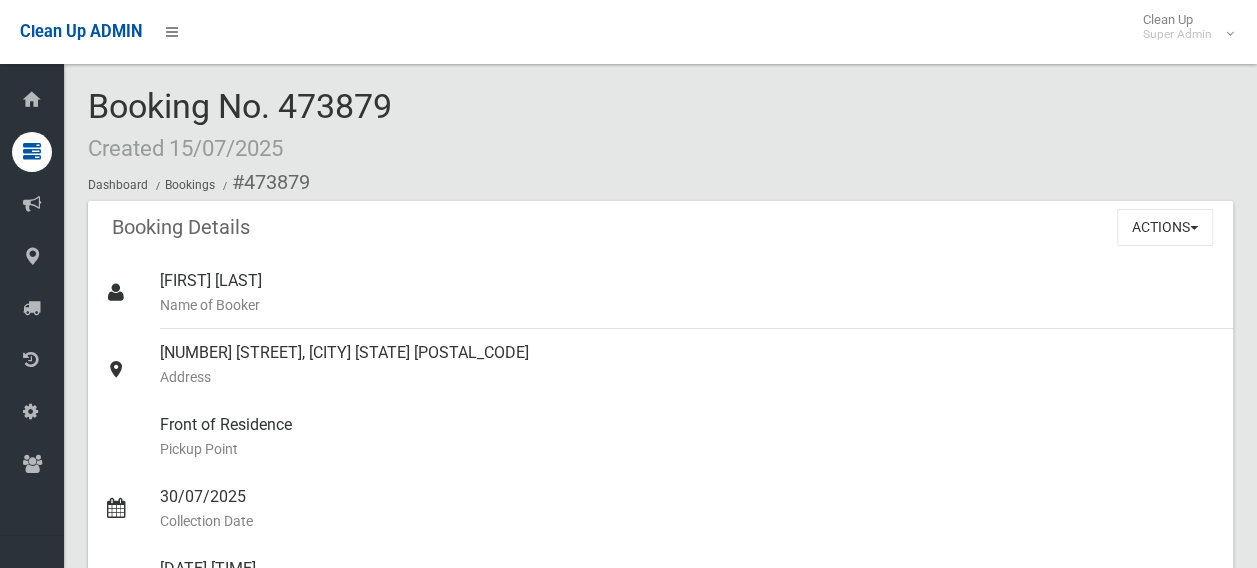 drag, startPoint x: 396, startPoint y: 103, endPoint x: 290, endPoint y: 101, distance: 106.01887 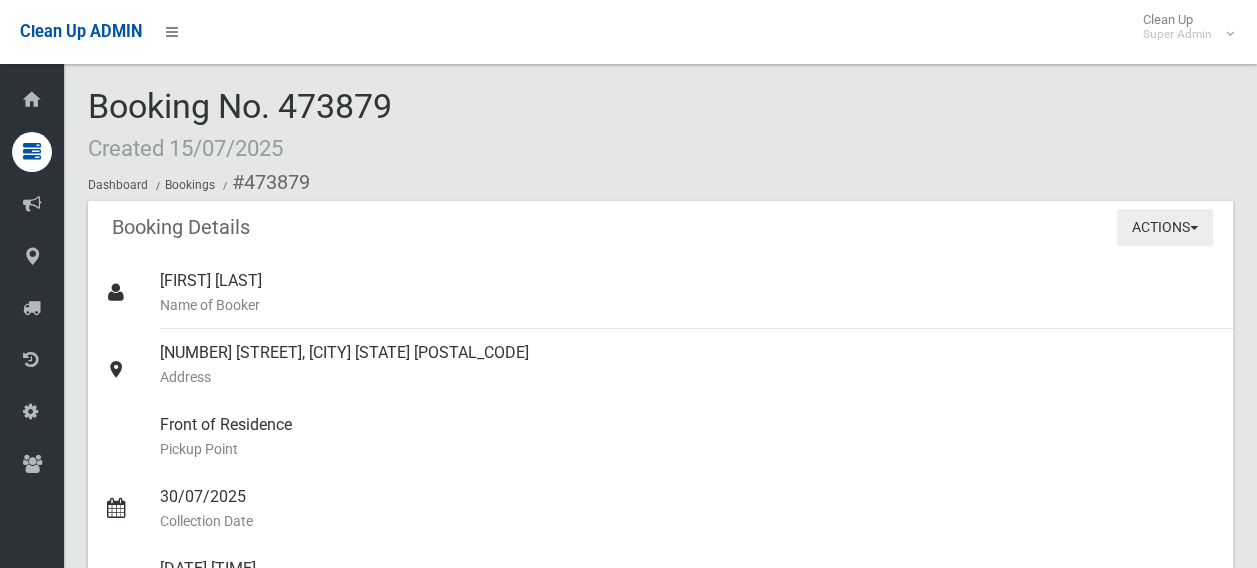 click on "Actions" at bounding box center [1165, 227] 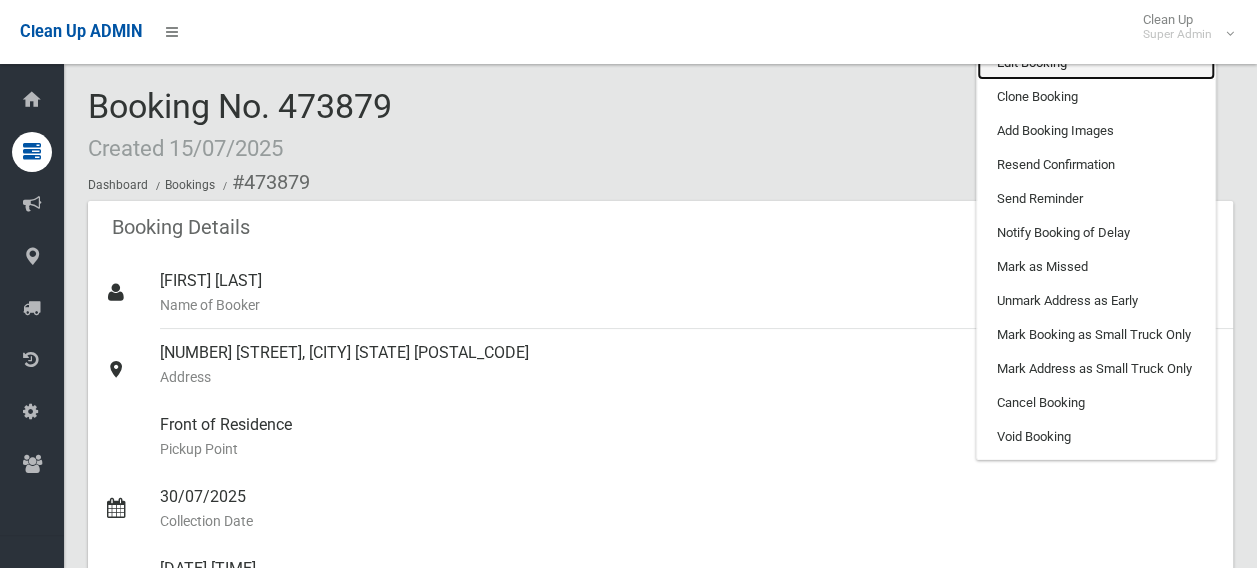 click on "Edit Booking" at bounding box center (1096, 63) 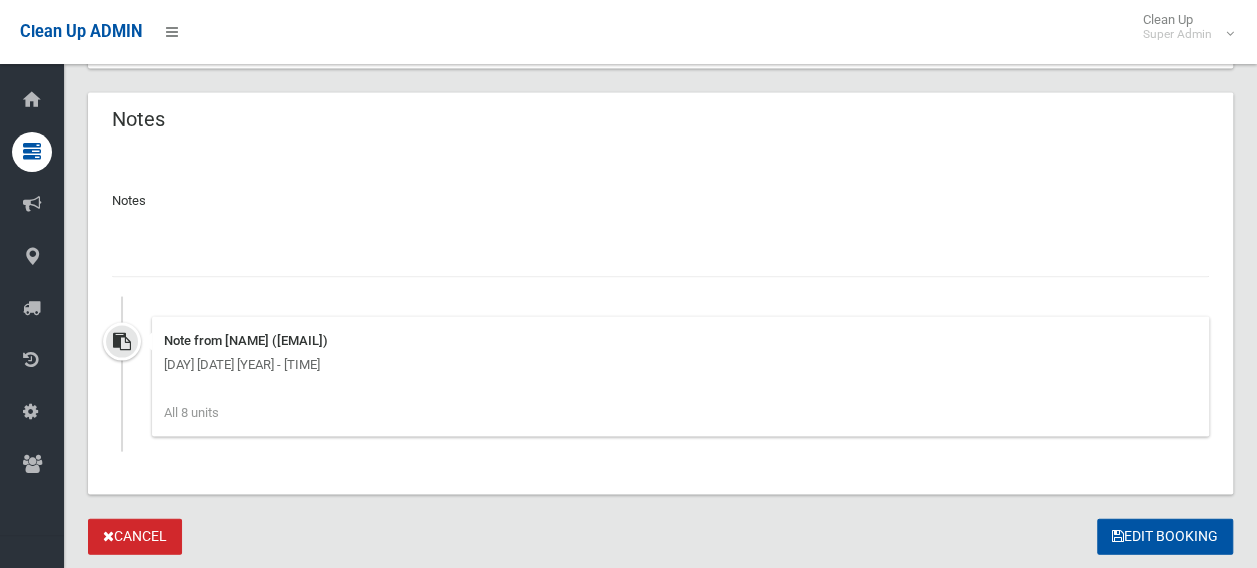 scroll, scrollTop: 1929, scrollLeft: 0, axis: vertical 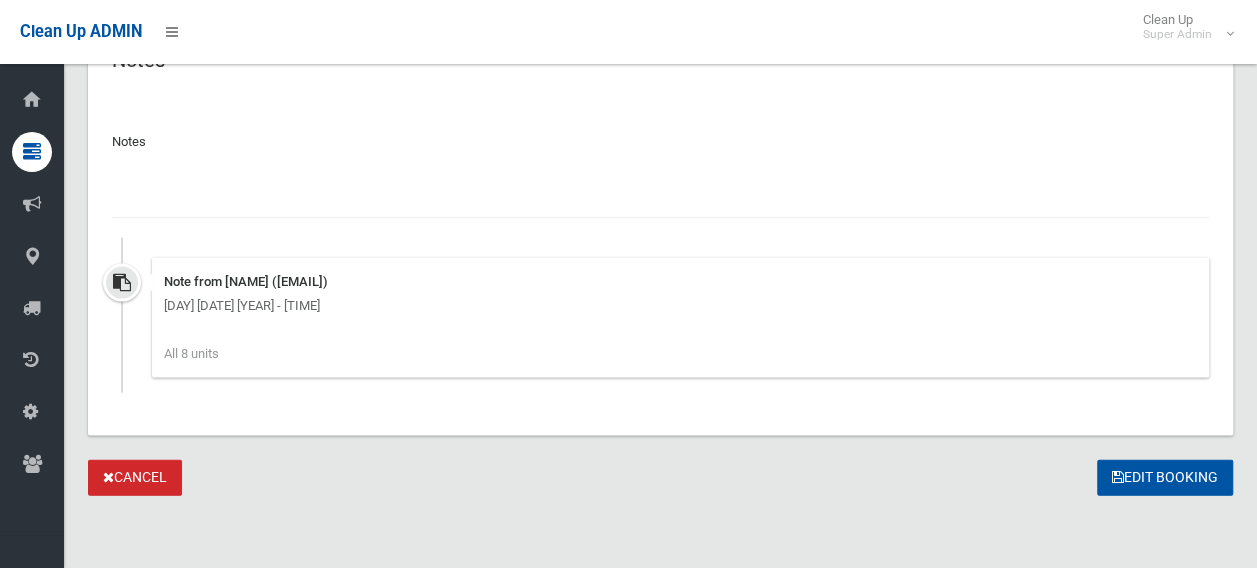 click at bounding box center (660, 200) 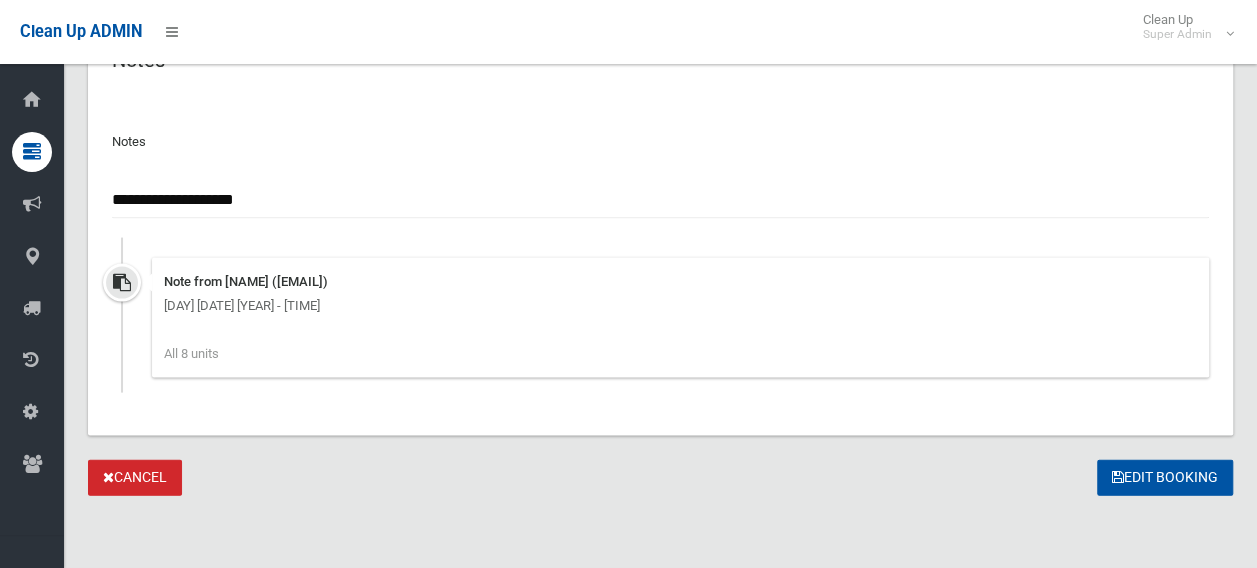 paste on "********" 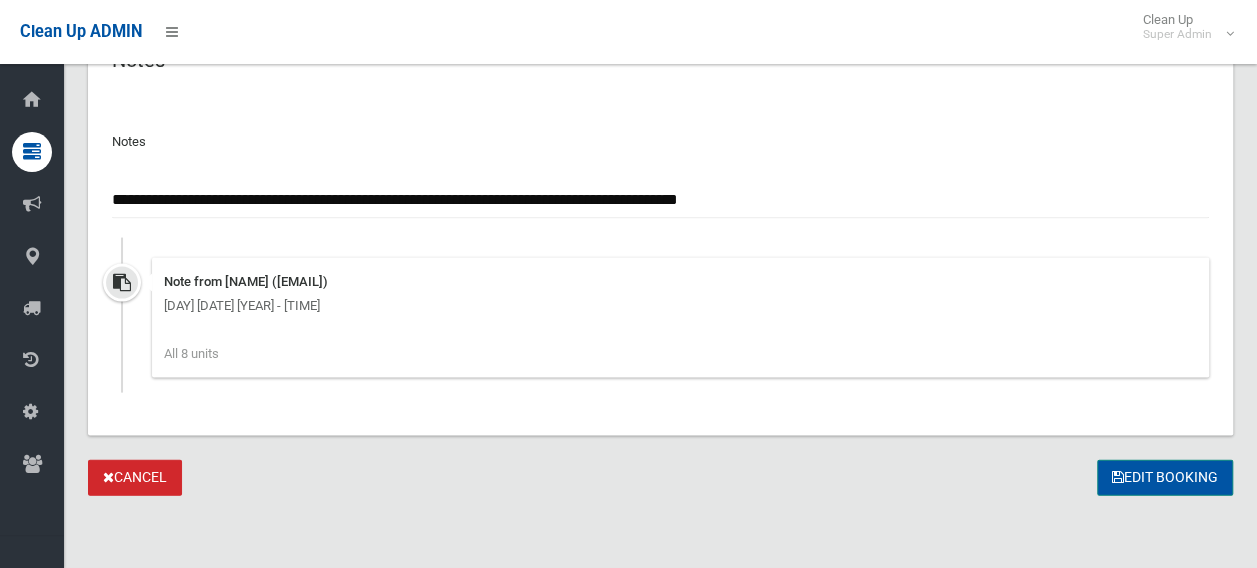 type on "**********" 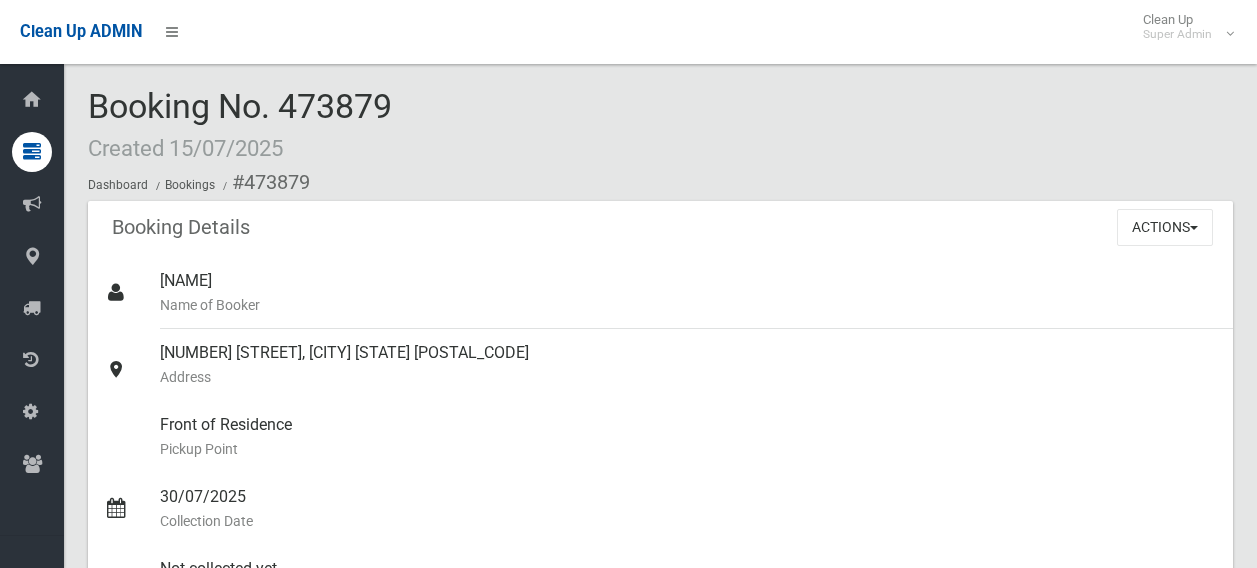 scroll, scrollTop: 0, scrollLeft: 0, axis: both 